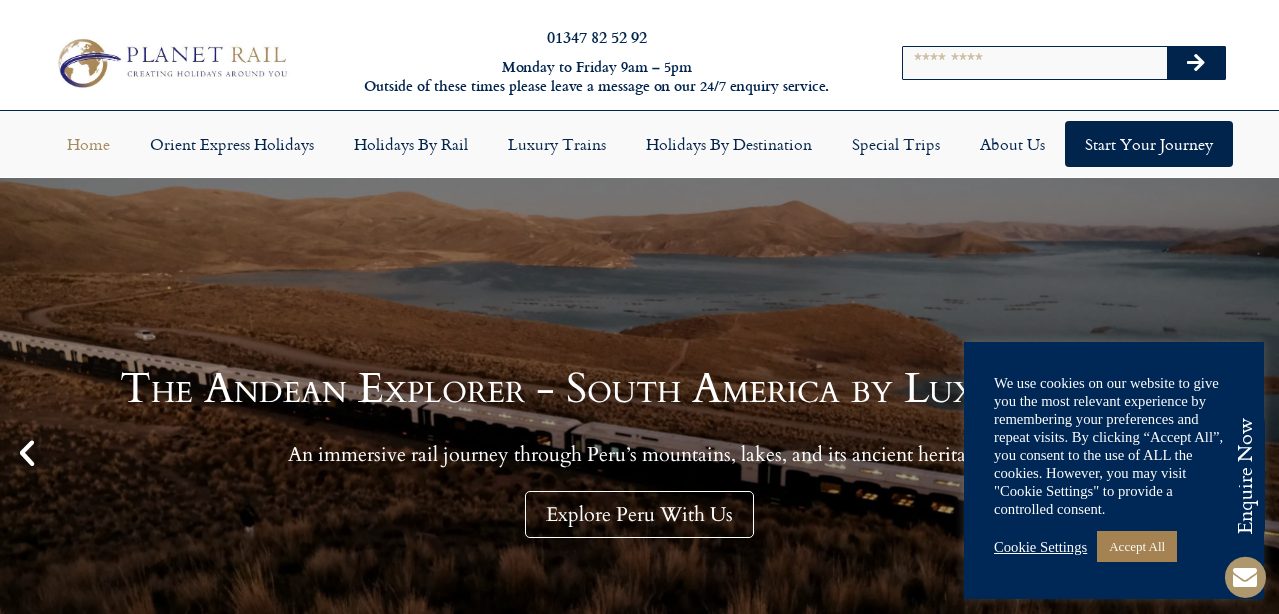 scroll, scrollTop: 0, scrollLeft: 0, axis: both 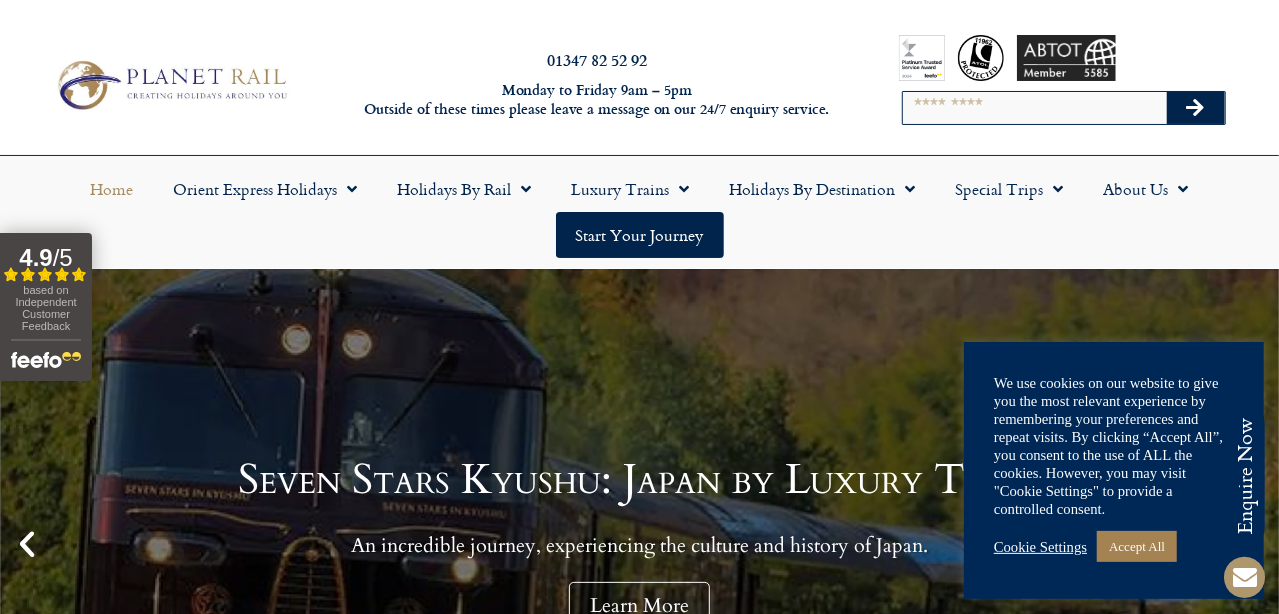 click on "Home
Orient Express Holidays
Venice Simplon-Orient-Express – 2025
Venice Simplon-Orient-Express – 2026
Venice Simplon-Orient-Express FAQs
Venice Simplon-Orient-Express Special Trips
The Orient Express – La Dolce Vita
Holidays by Rail
Classic Rail Journeys
Cities & Sightseeing
Lakes & Mountains
The GoldenPass
Cruise by Rail
Short Breaks
Luxury Day Trips
Special Occasions
Honeymoon
Christmas & New Year
Christmas Markets by Rail
Opera Breaks
Luxury Trains
Orient Express
Venice Simplon-Orient-Express Holidays
Venice Simplon-Orient-Express – 2025
Orient Express Information
Orient Express  FAQs
Orient Express History
Orient Express Compartments
Venice Simplon-Orient-Express Special Holidays
The Orient Express La Dolce Vita
Belmond Britannic Explorer
Belmond British Pullman
Belmond Royal Scotsman
Palace on Wheels" 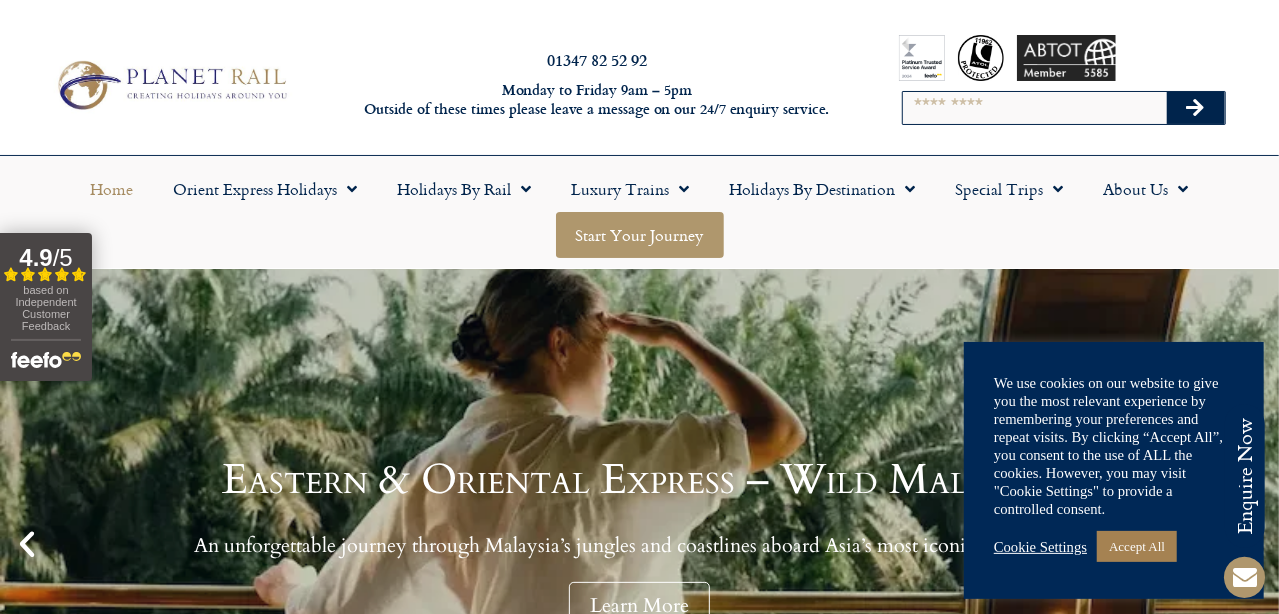 click on "Start your Journey" 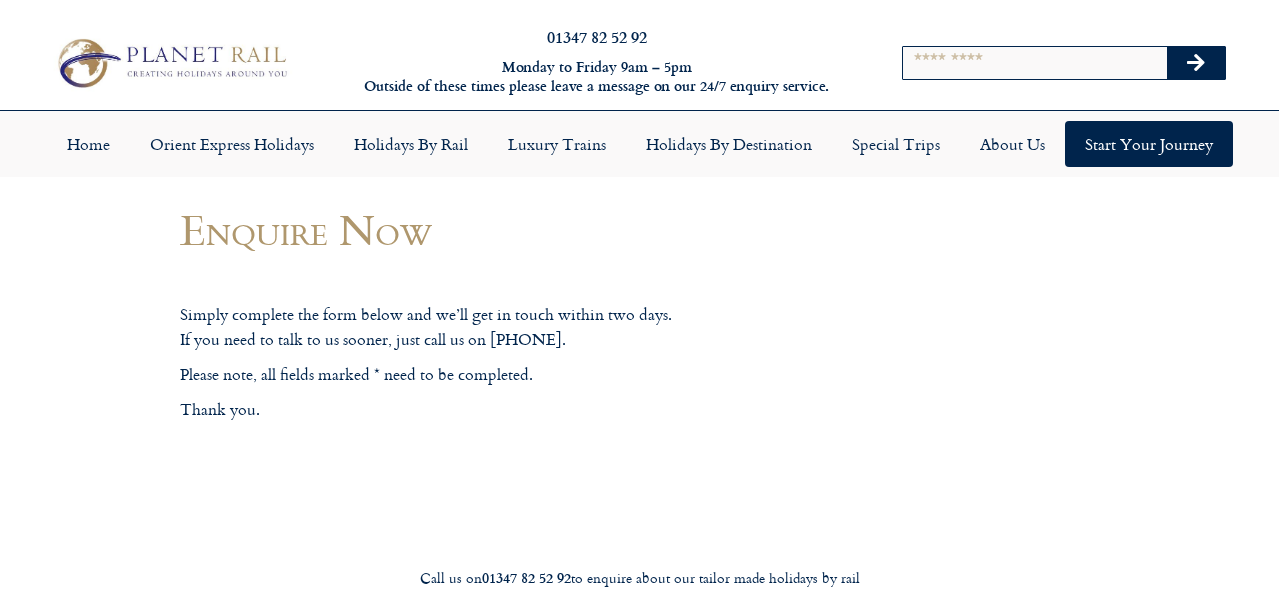 scroll, scrollTop: 0, scrollLeft: 0, axis: both 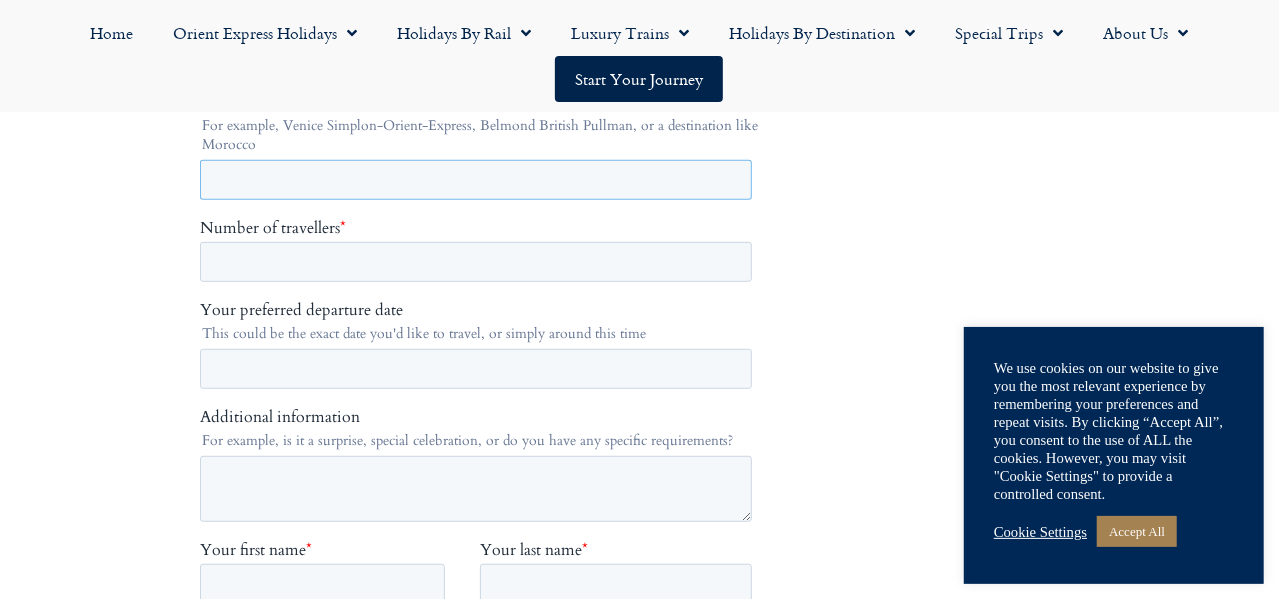 click on "Which holiday are you interested in? *" at bounding box center [475, 180] 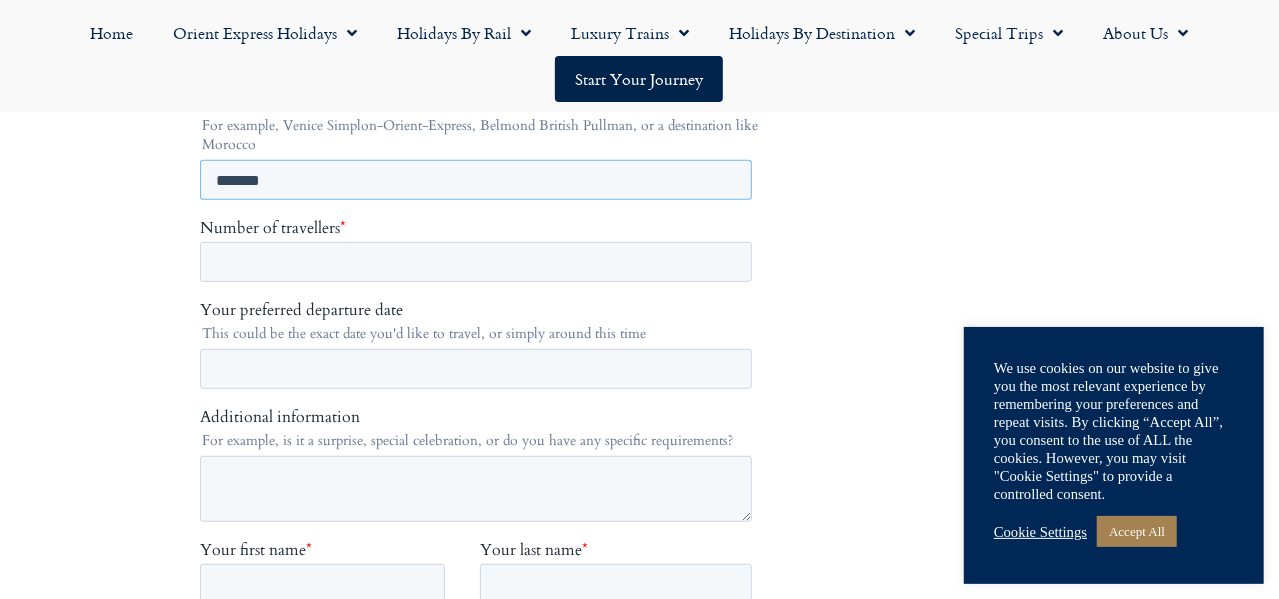 type on "*******" 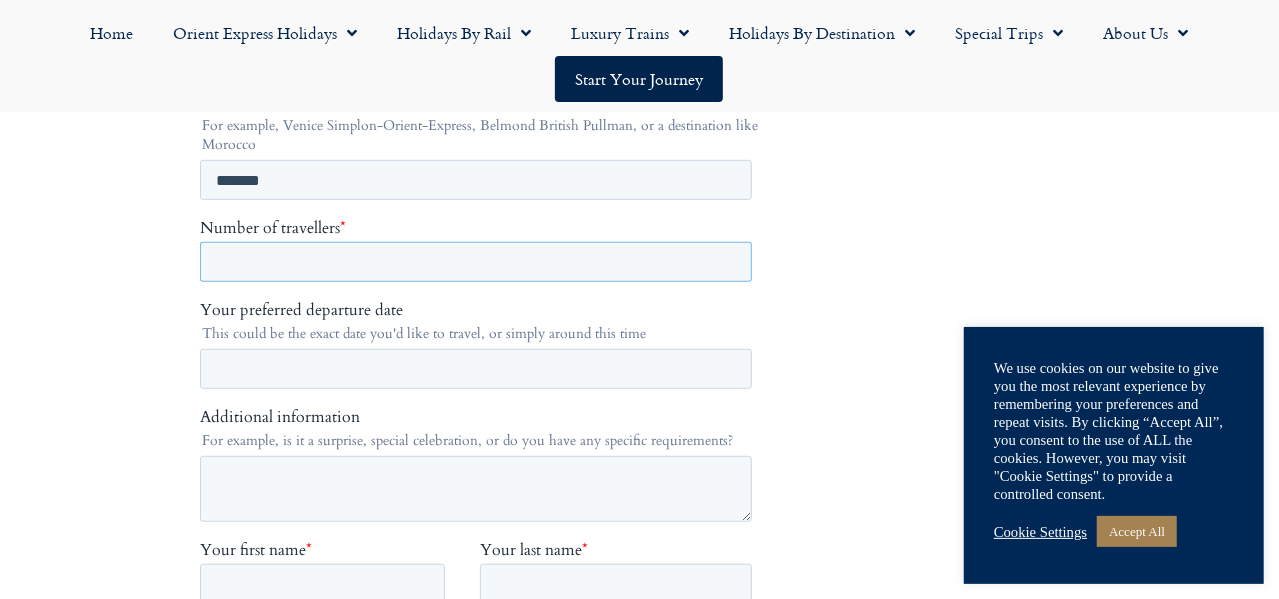 click on "Number of travellers *" at bounding box center [475, 262] 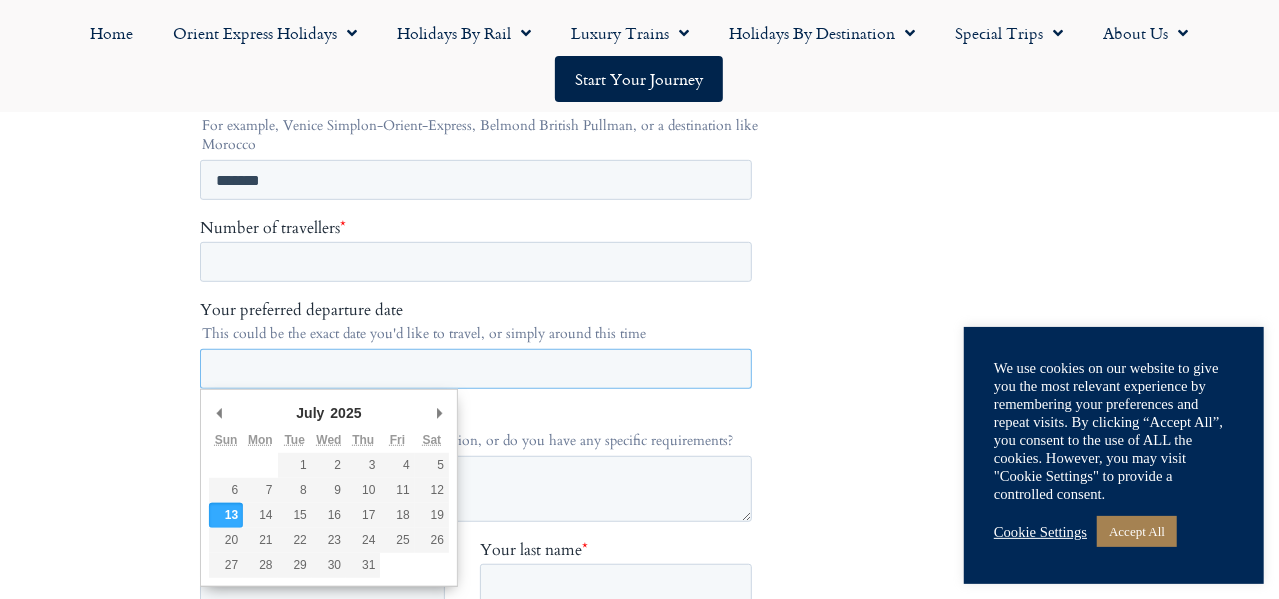 click on "Your preferred departure date" at bounding box center [475, 369] 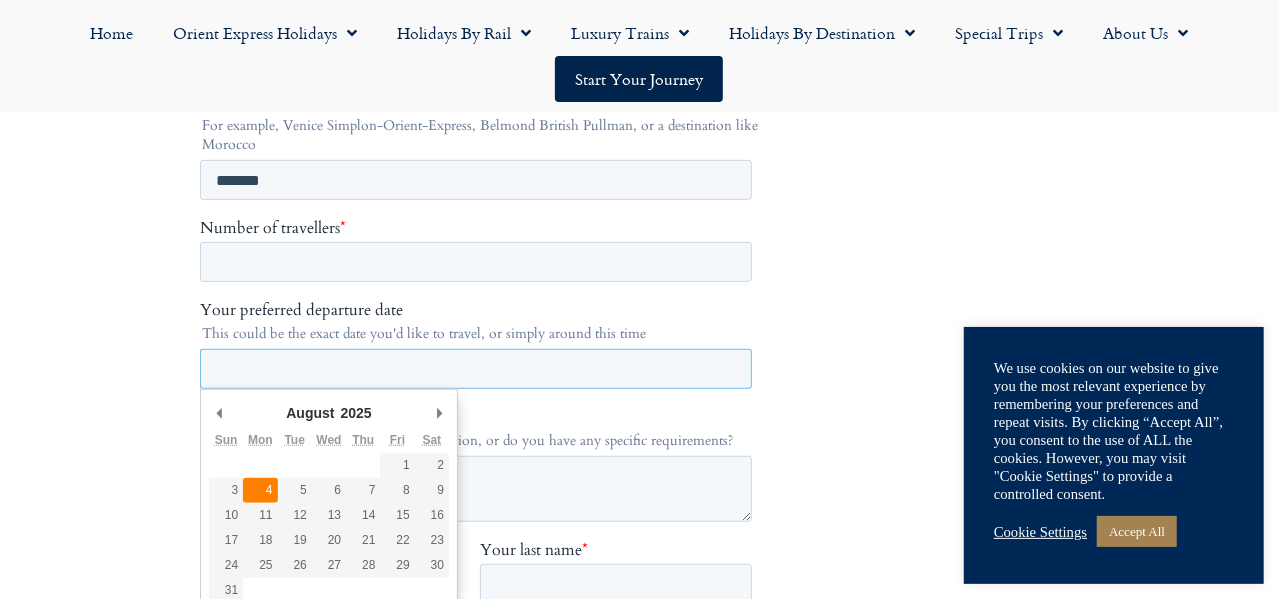 type on "2025-08-04" 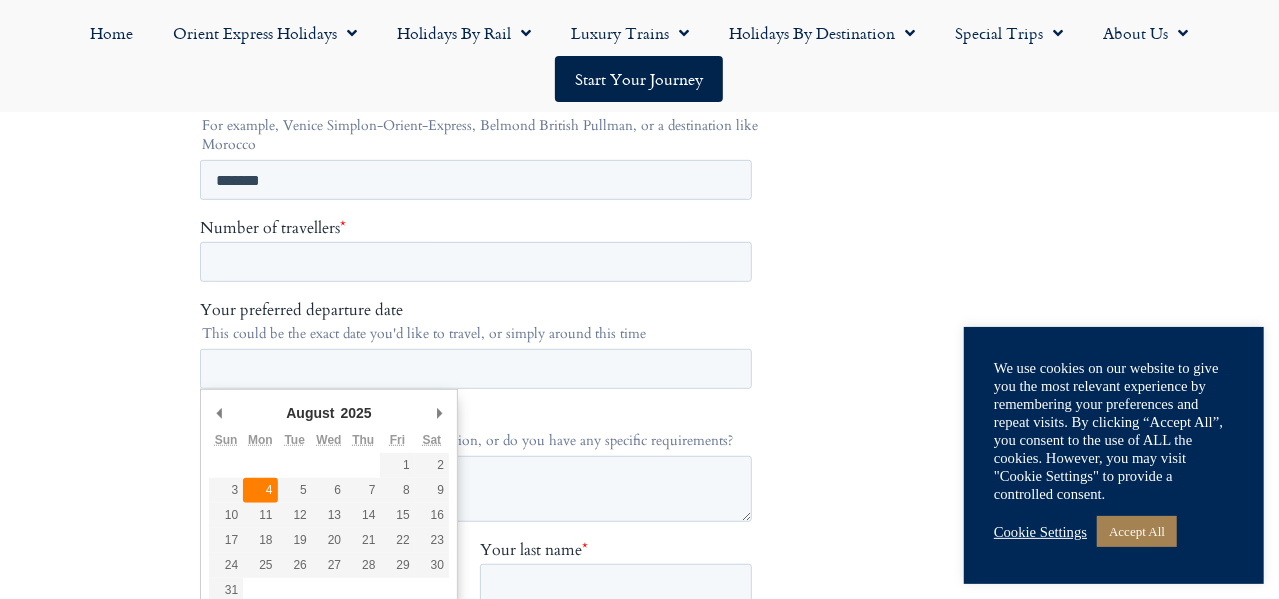 type on "**********" 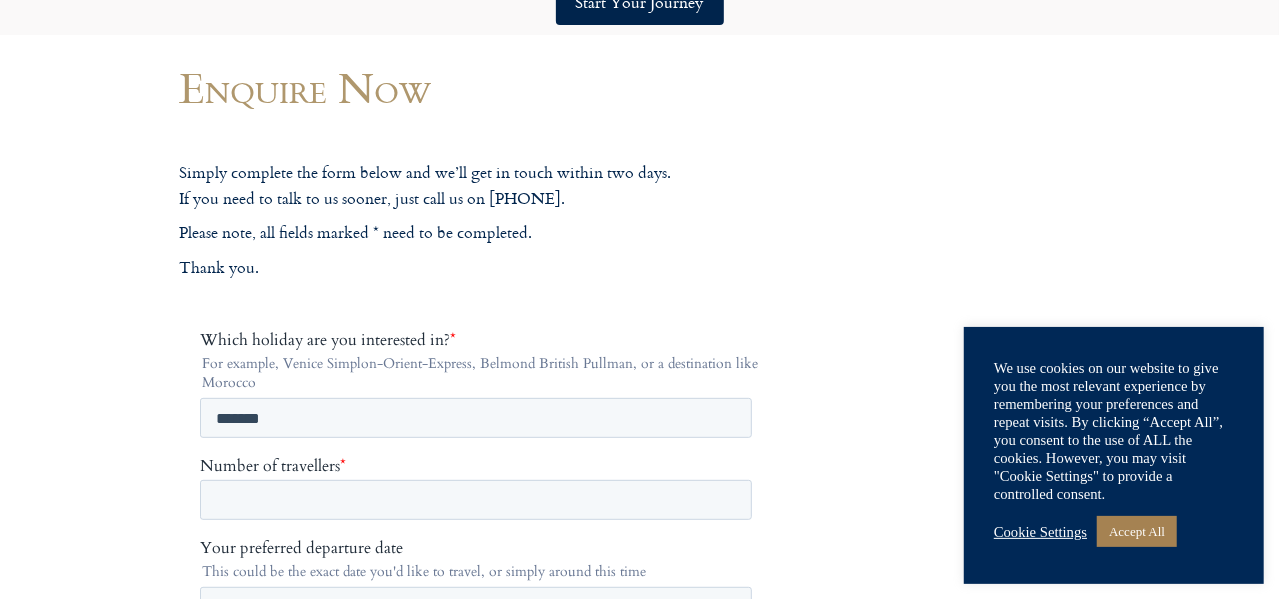 scroll, scrollTop: 0, scrollLeft: 0, axis: both 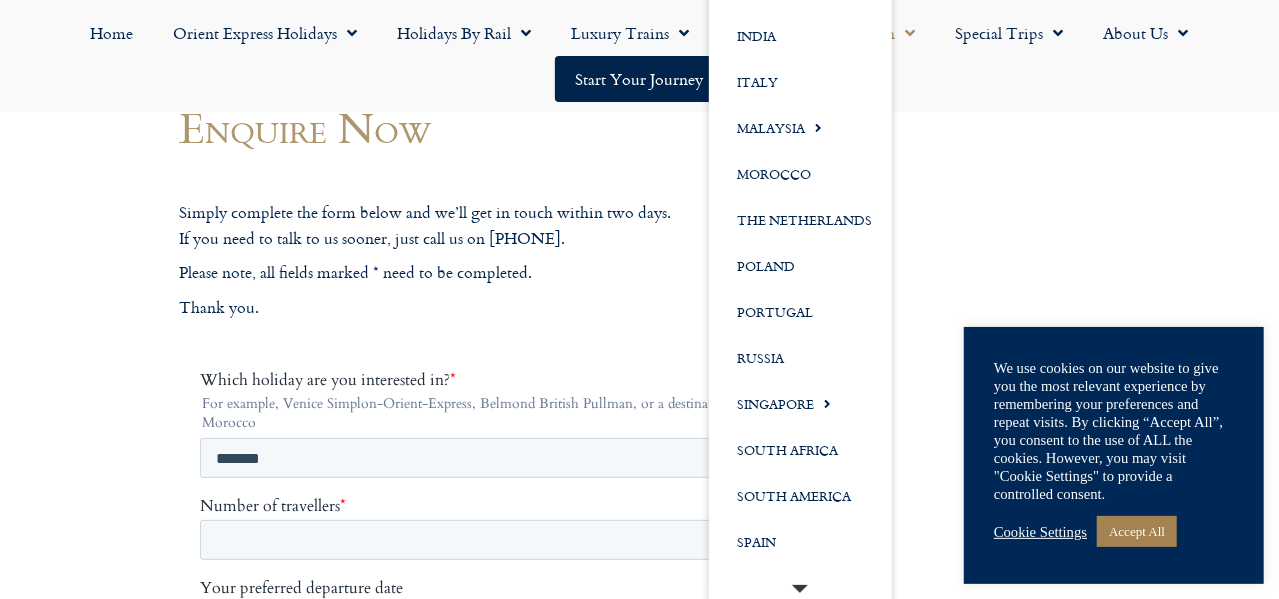 click on "Holidays by Destination
Austria
Belgium
Canada
Croatia
Czech Republic
France
The GoldenPass
Germany
Hungary
India
Italy
Malaysia
Belmond Eastern & Oriental Express
Morocco
The Netherlands
Poland
Portugal
Russia
Singapore
Belmond Eastern & Oriental Express
South Africa
South America
Spain
Slovenia
Switzerland
The GoldenPass
The Glacier Express Frequently Asked Questions
United Kingdom" 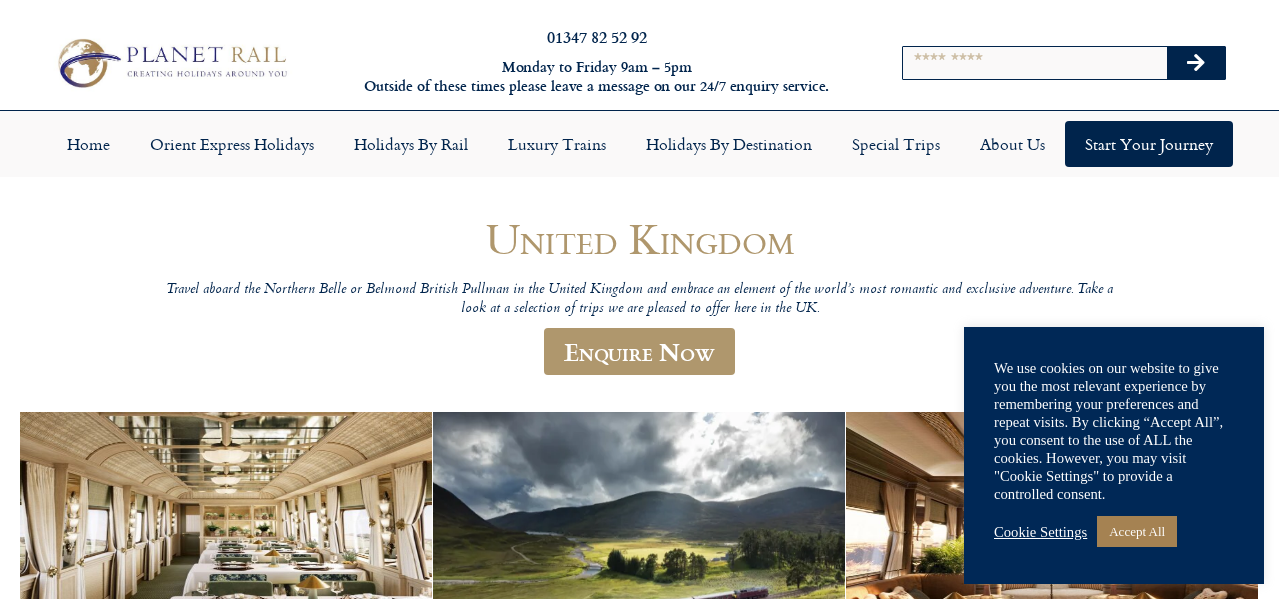 scroll, scrollTop: 0, scrollLeft: 0, axis: both 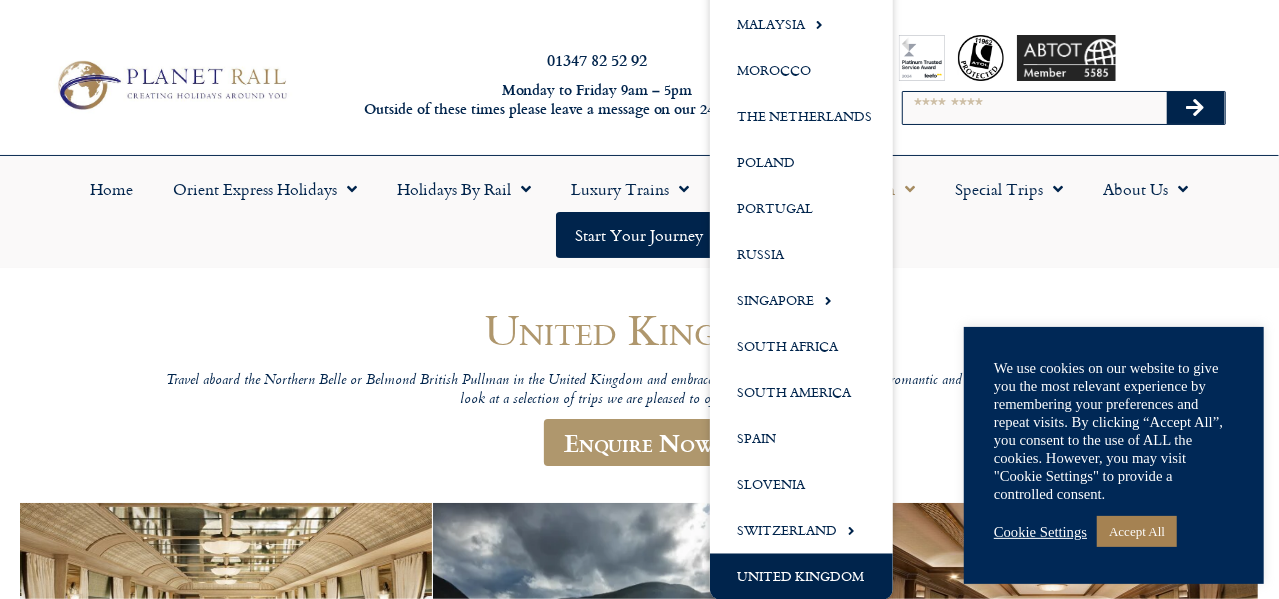 click on "United Kingdom" 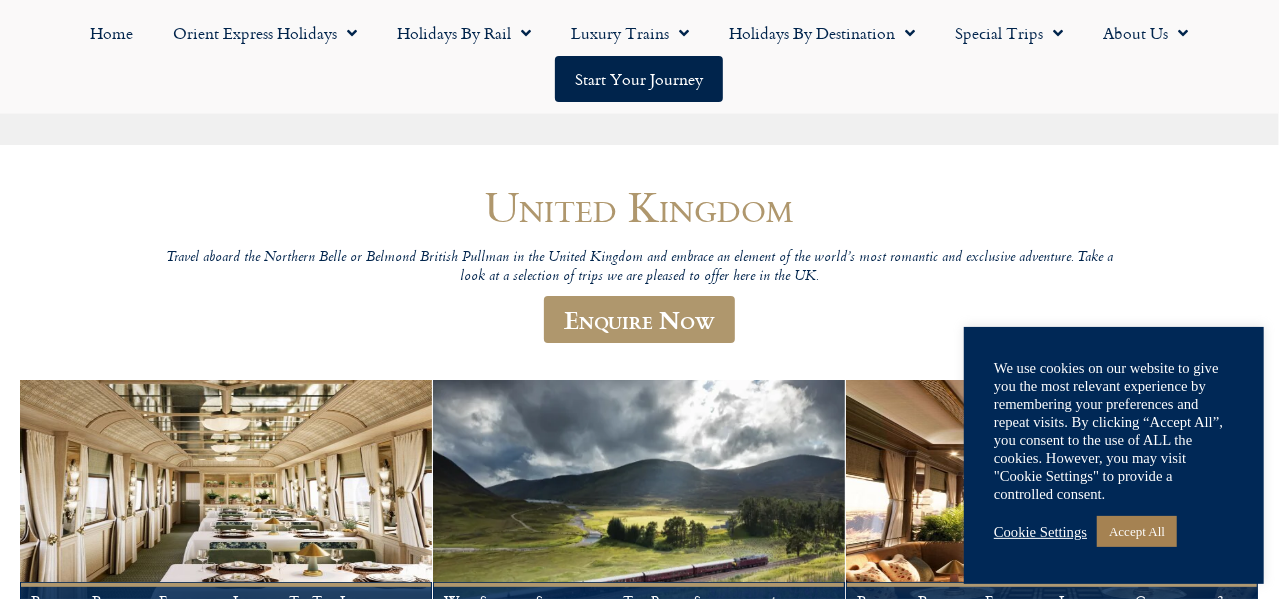 scroll, scrollTop: 157, scrollLeft: 0, axis: vertical 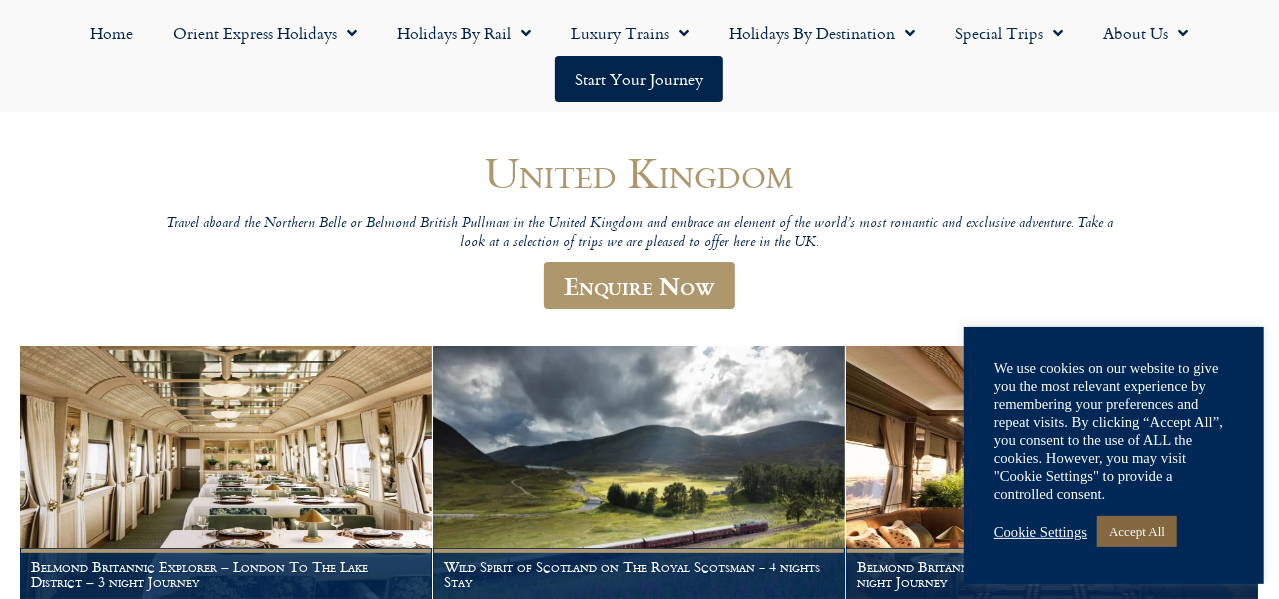 click on "Accept All" at bounding box center [1137, 531] 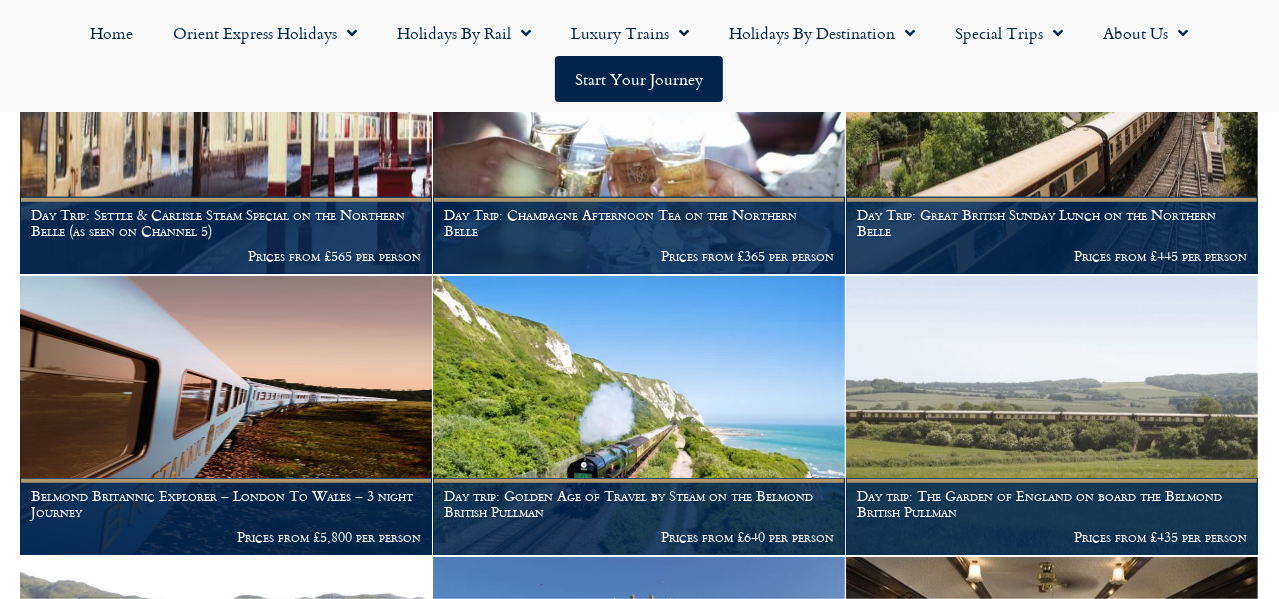 scroll, scrollTop: 786, scrollLeft: 0, axis: vertical 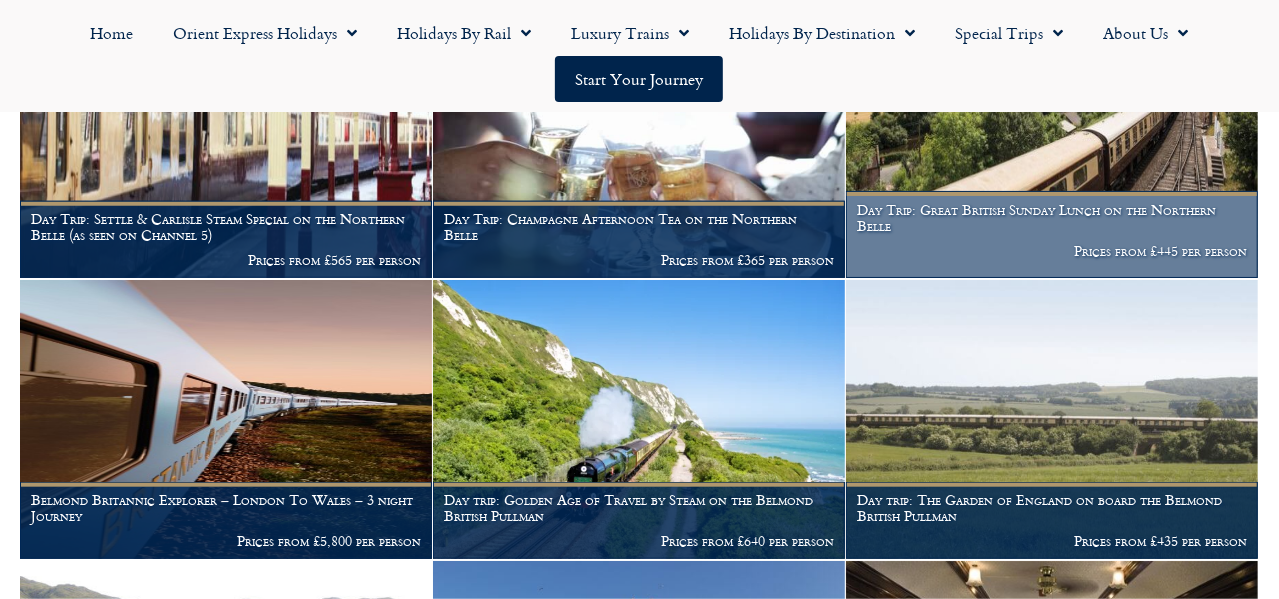 click on "Day Trip: Great British Sunday Lunch on the Northern Belle" at bounding box center (1052, 218) 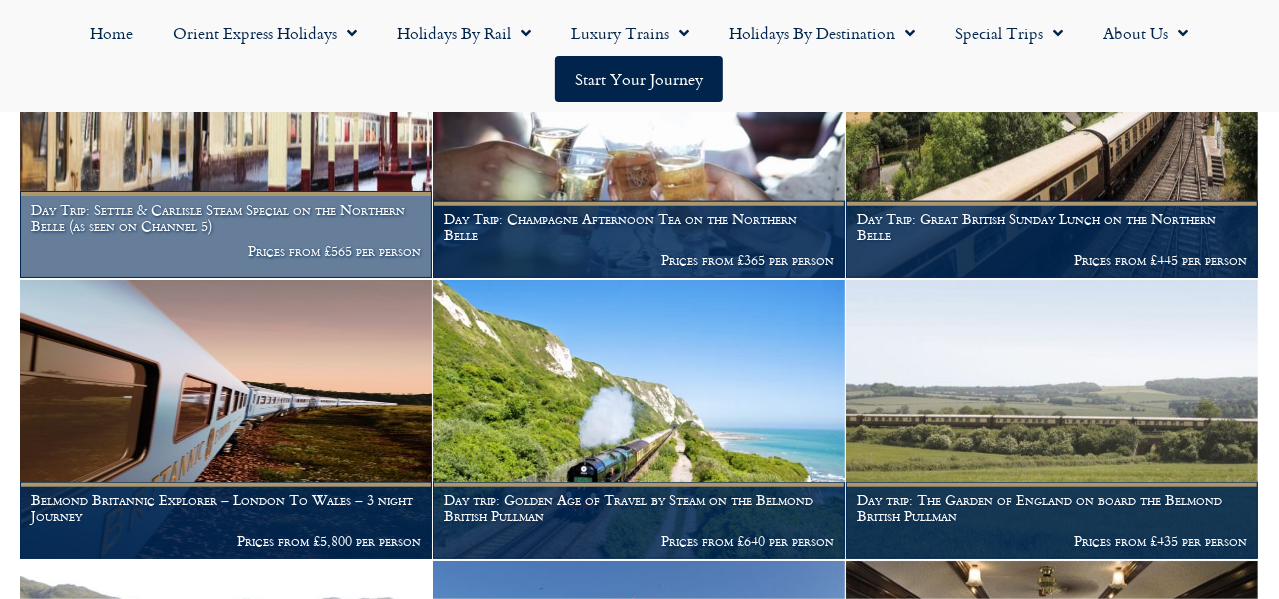 click on "Day Trip: Settle & Carlisle Steam Special on the Northern Belle (as seen on Channel 5)" at bounding box center [226, 218] 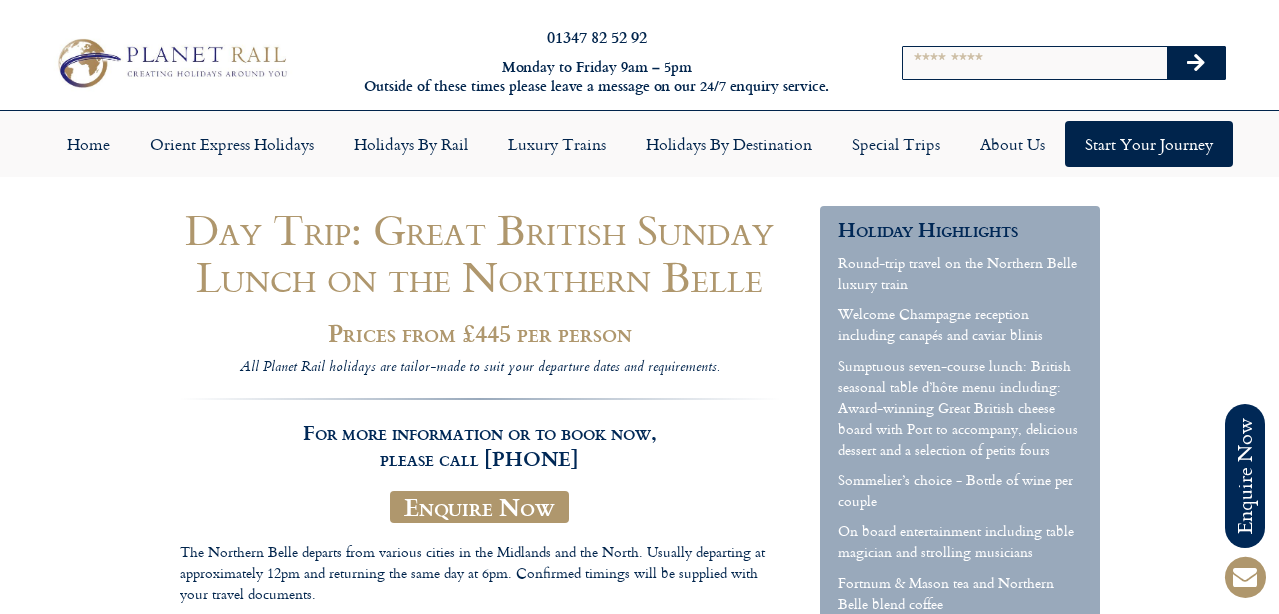 scroll, scrollTop: 0, scrollLeft: 0, axis: both 